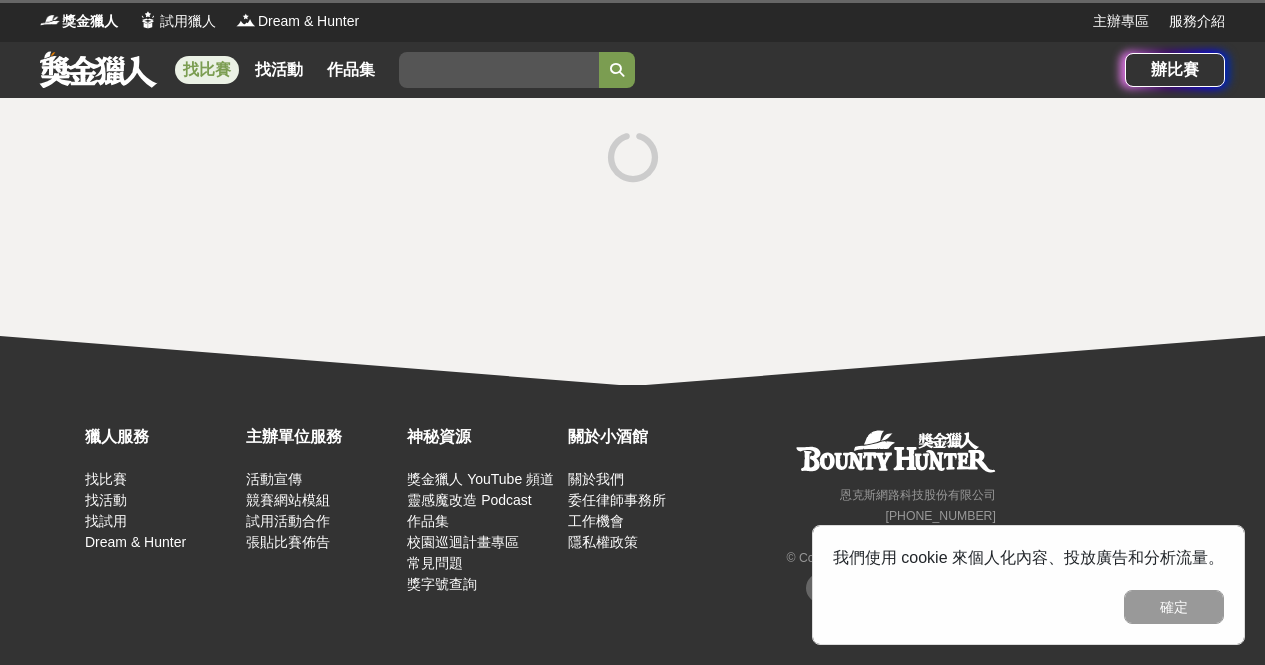 scroll, scrollTop: 0, scrollLeft: 0, axis: both 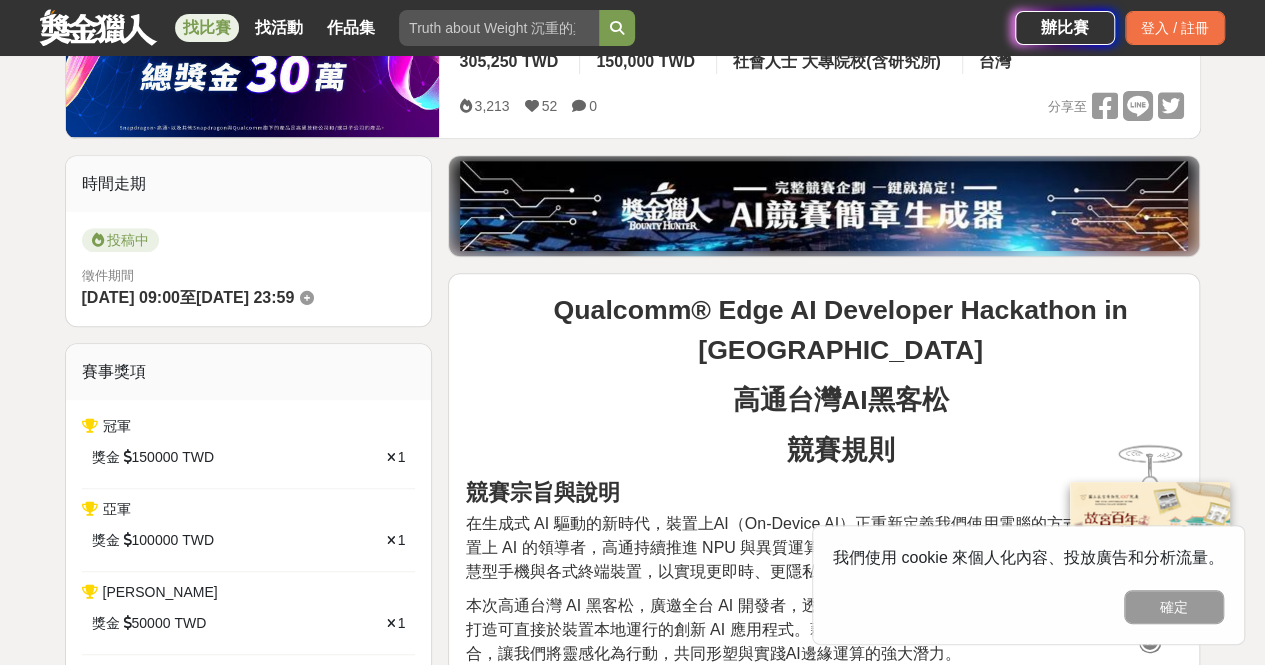 click at bounding box center (824, 206) 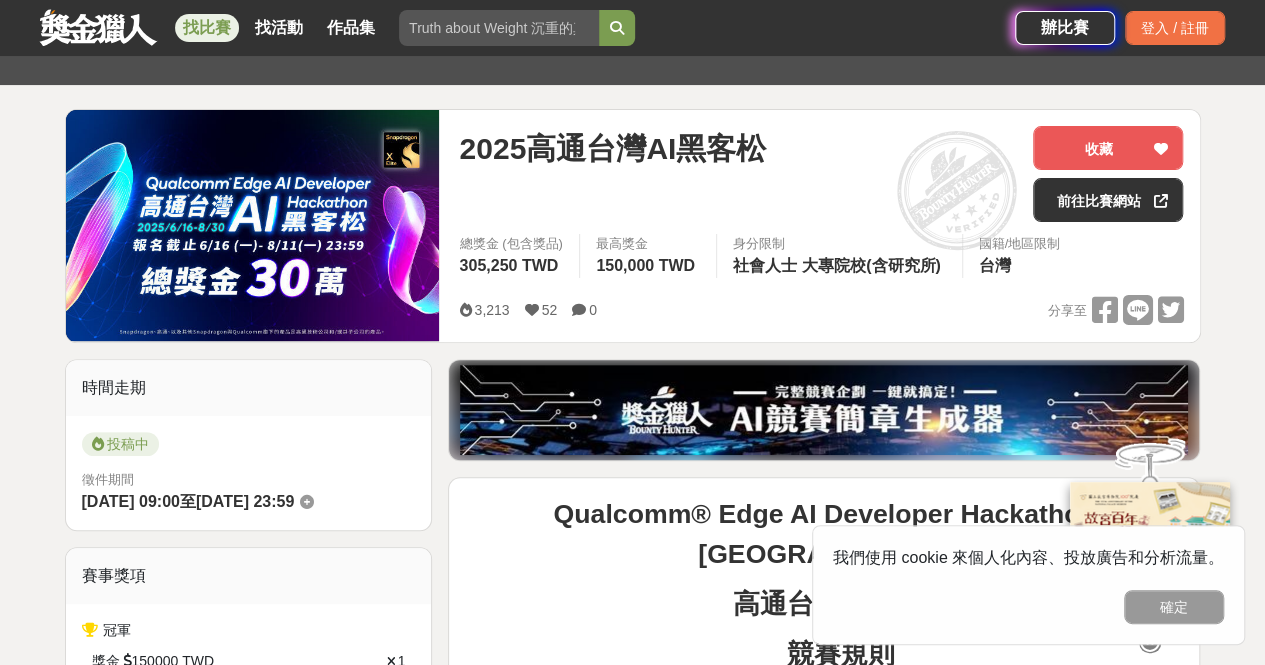scroll, scrollTop: 100, scrollLeft: 0, axis: vertical 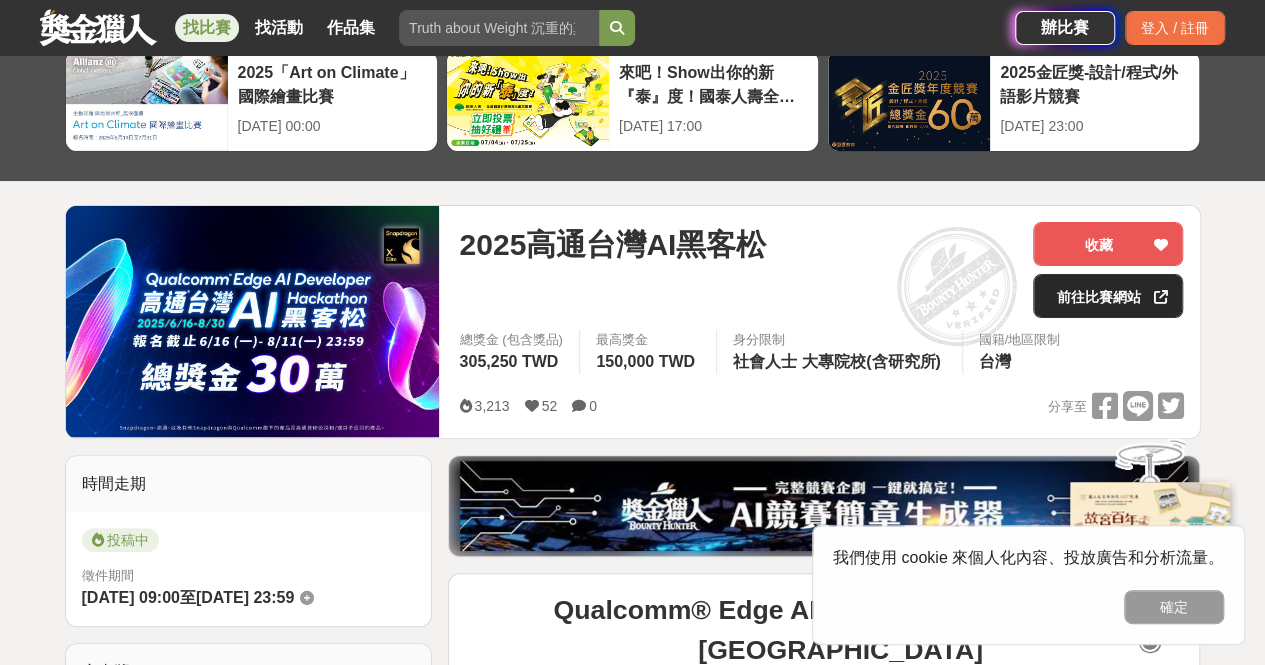 click on "前往比賽網站" at bounding box center [1108, 296] 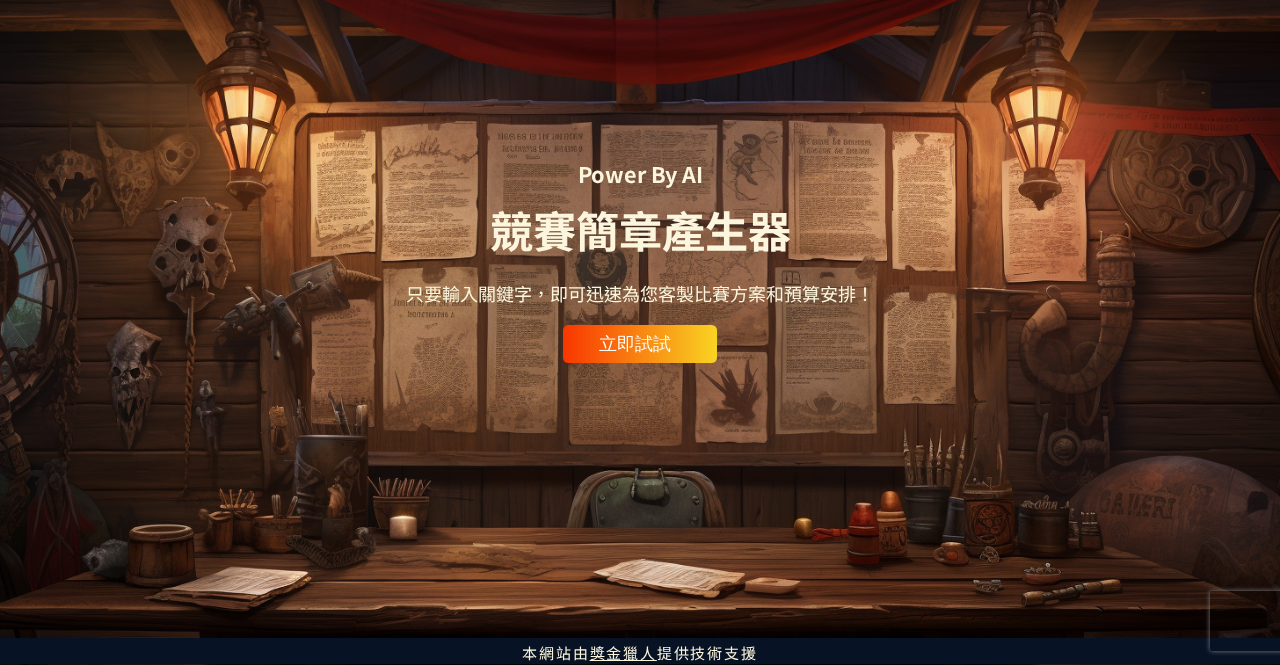 scroll, scrollTop: 0, scrollLeft: 0, axis: both 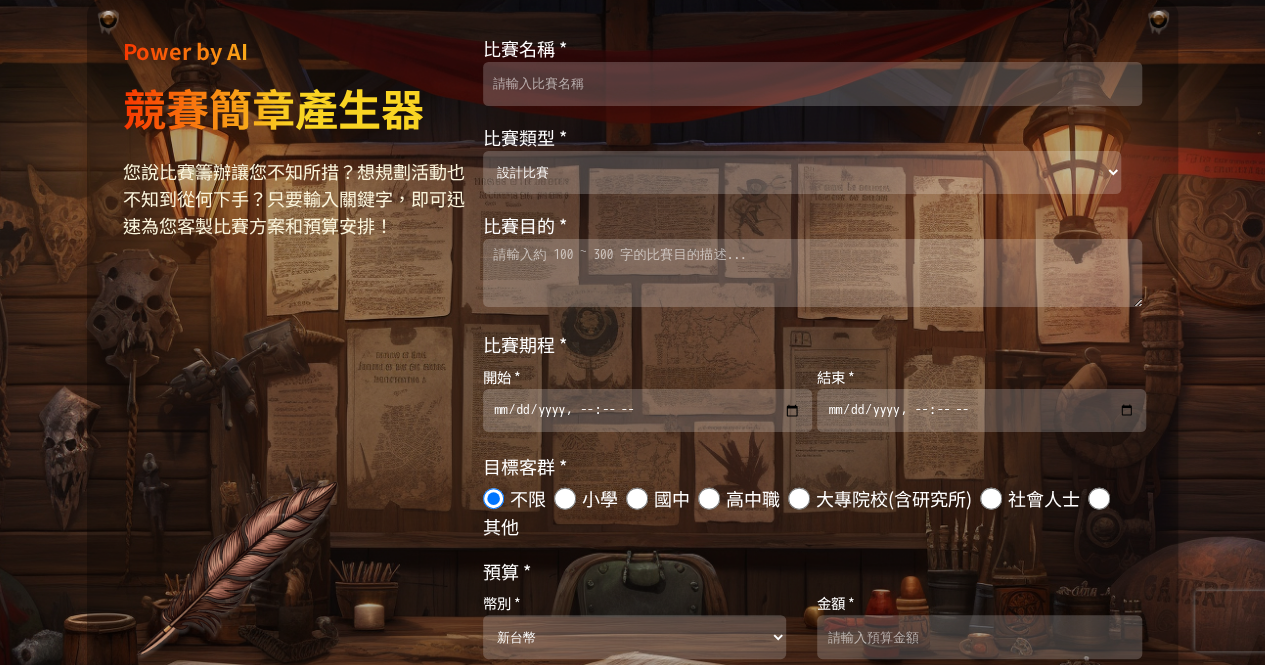 click on "比賽名稱 *" at bounding box center [813, 83] 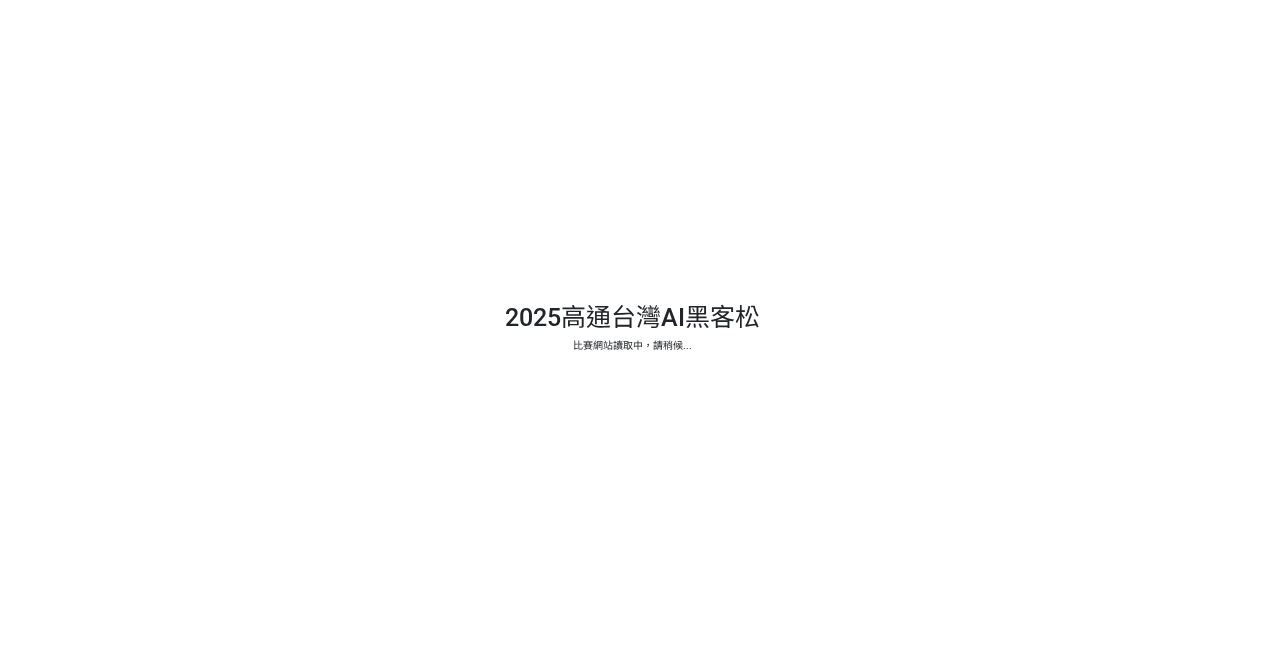 scroll, scrollTop: 0, scrollLeft: 0, axis: both 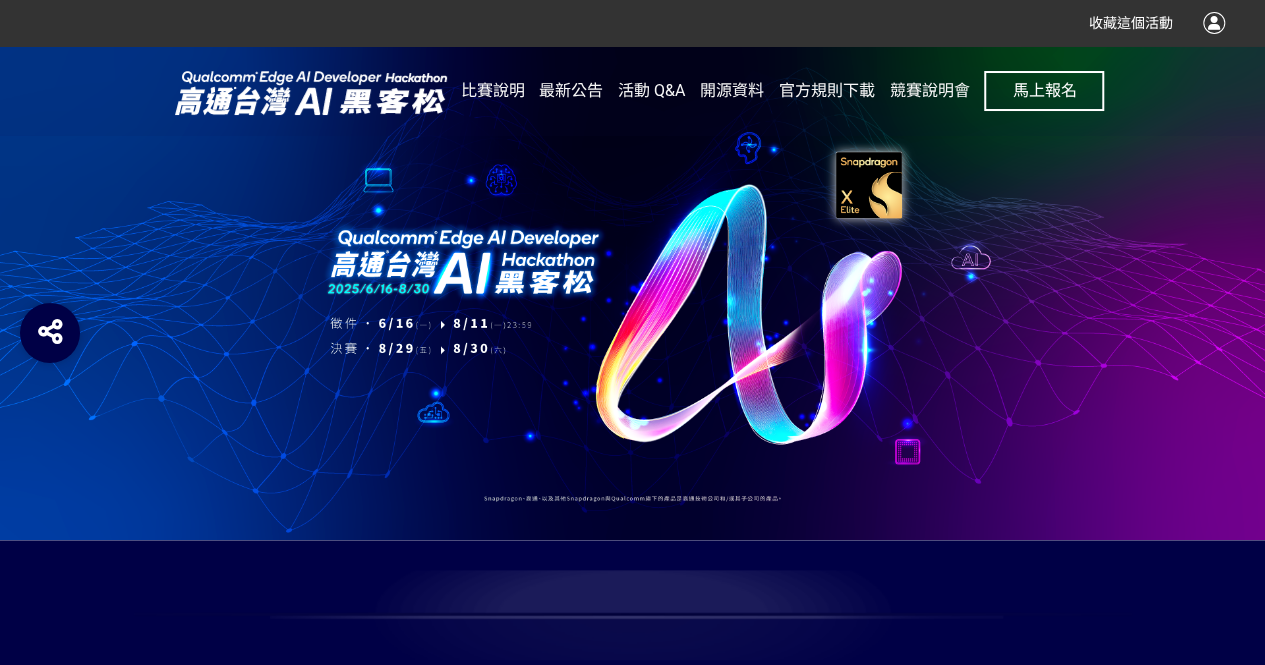 click on "馬上報名" at bounding box center [1044, 90] 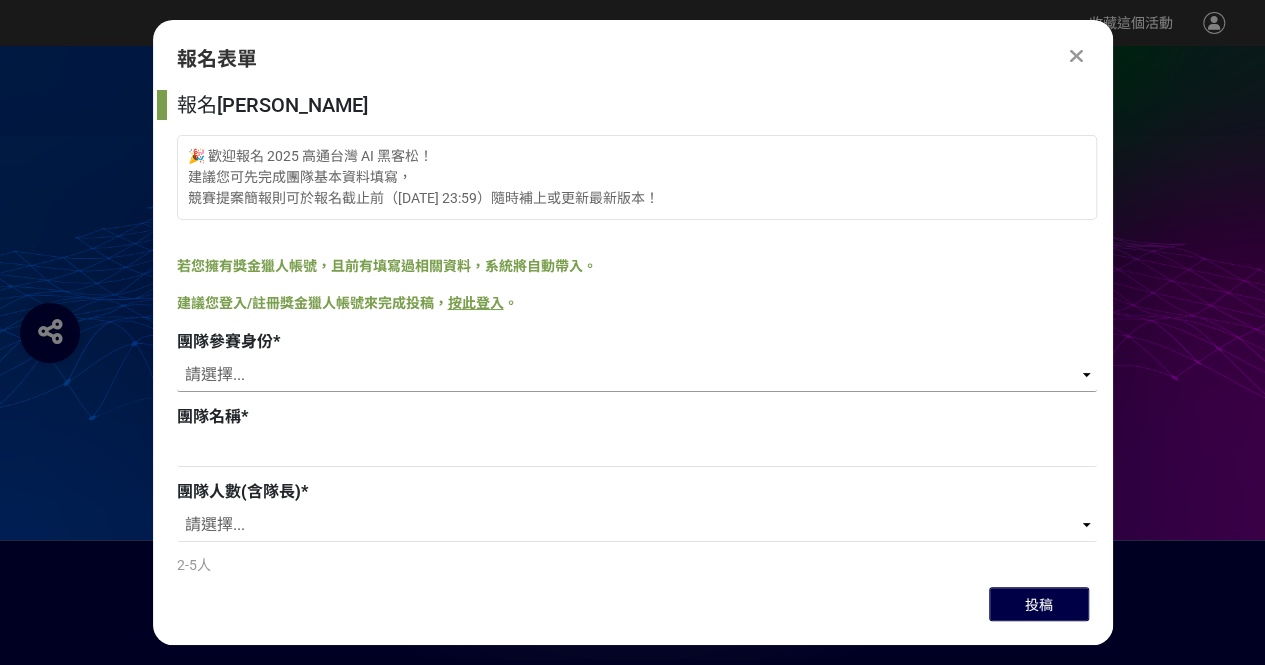 click on "請選擇... 學生 社會人士 社會人士+學生" at bounding box center (637, 375) 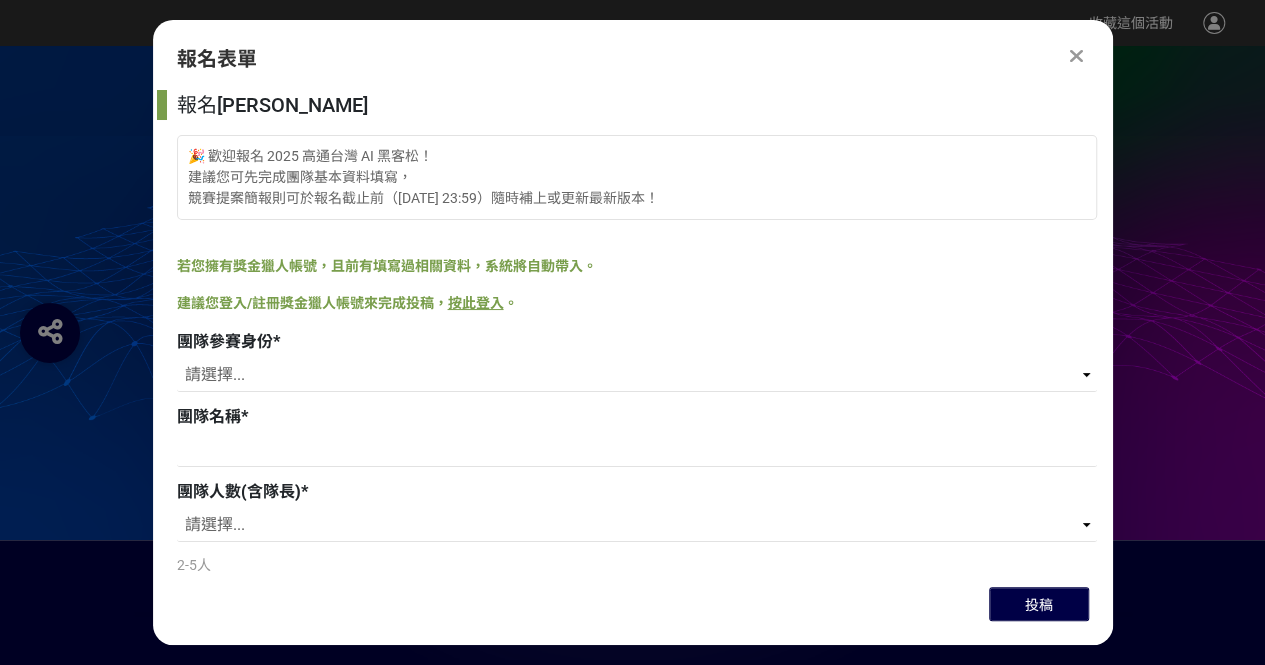 click at bounding box center [632, 293] 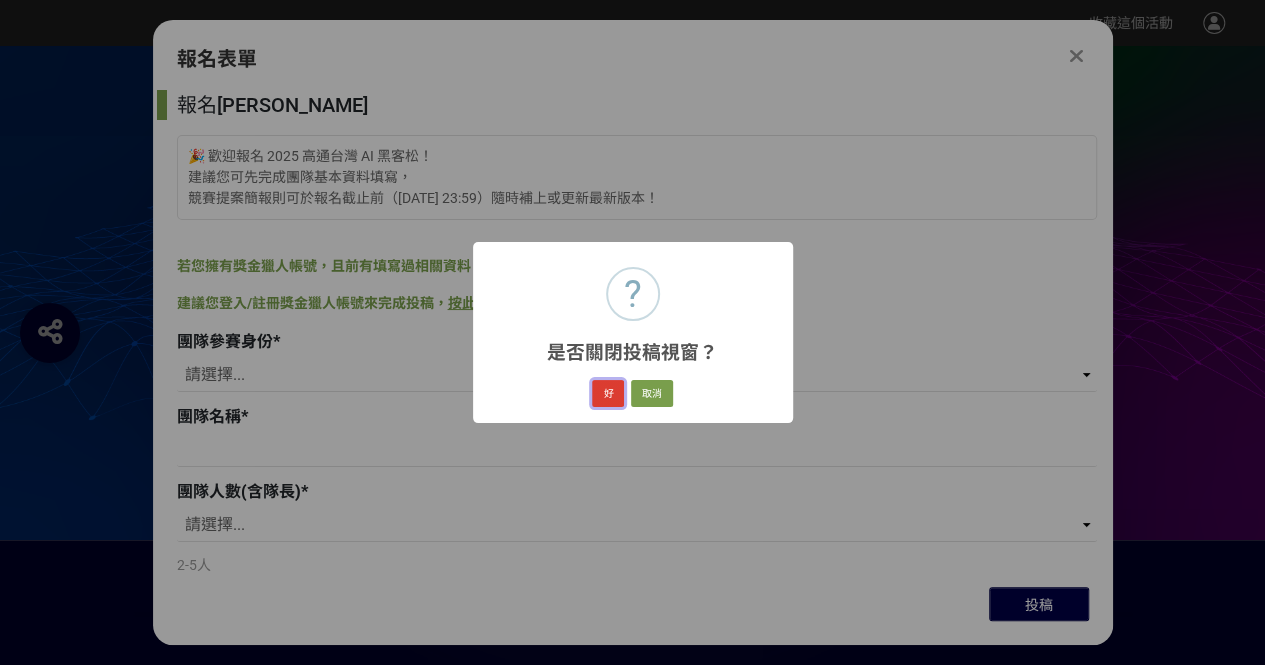 click on "好" at bounding box center (608, 394) 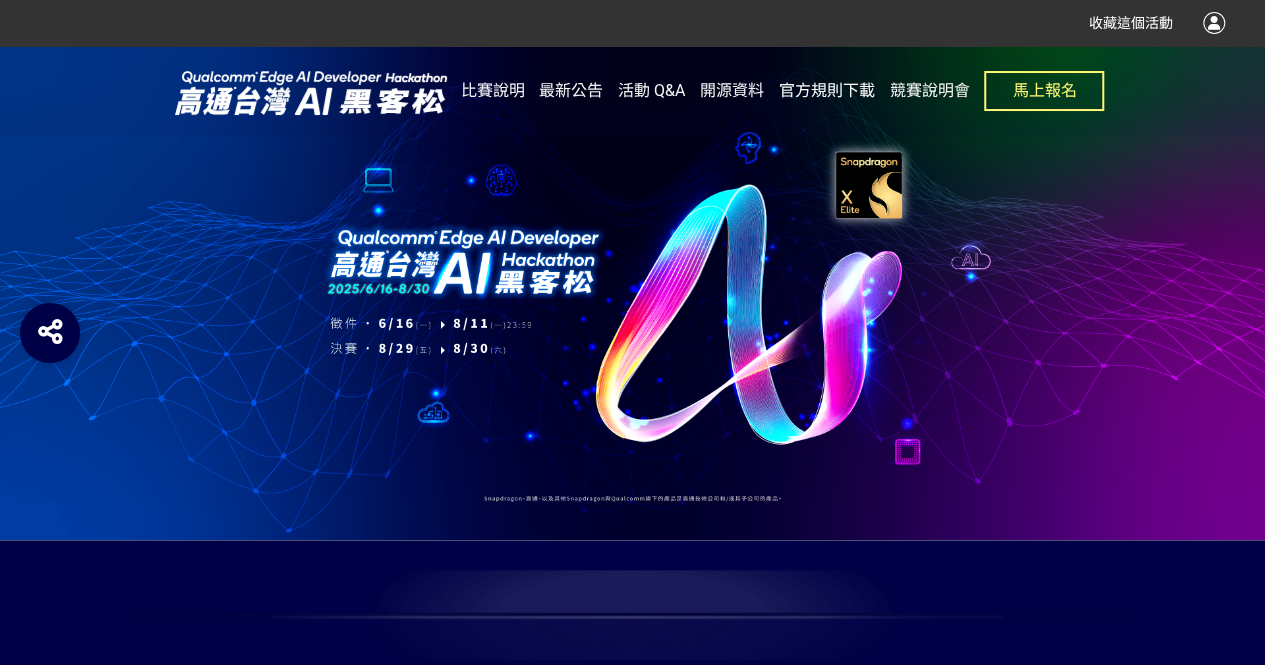click on "官方規則下載" at bounding box center [827, 90] 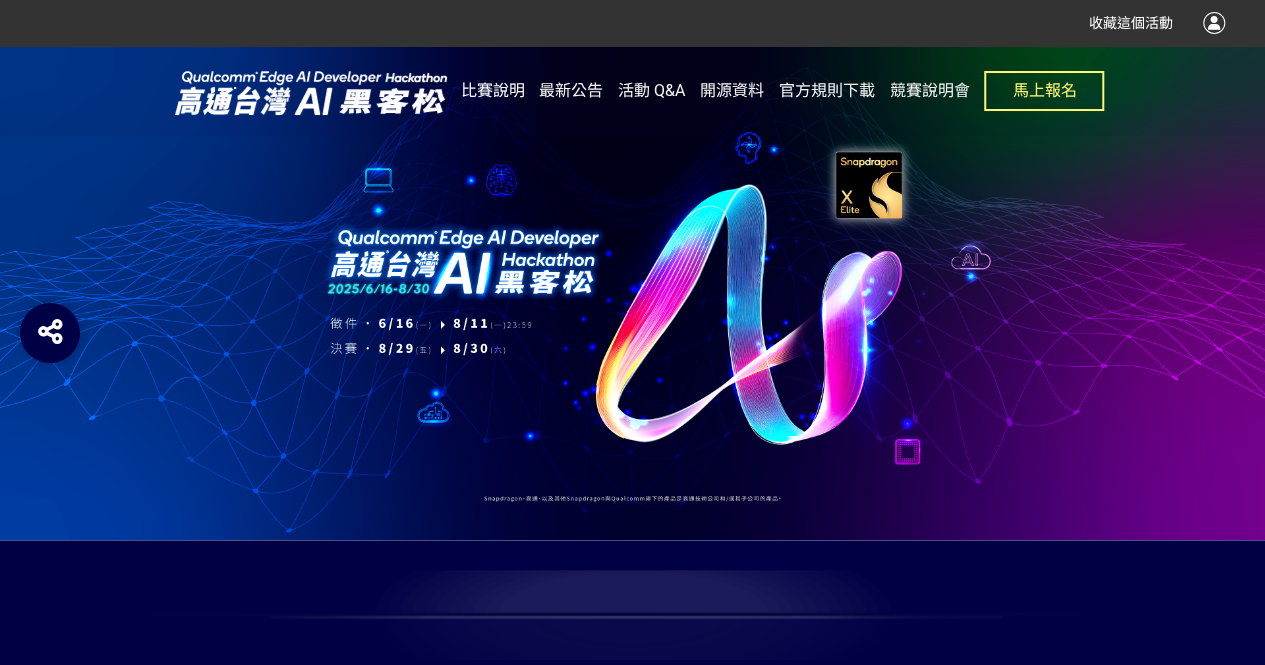 click on "比賽說明" at bounding box center [493, 90] 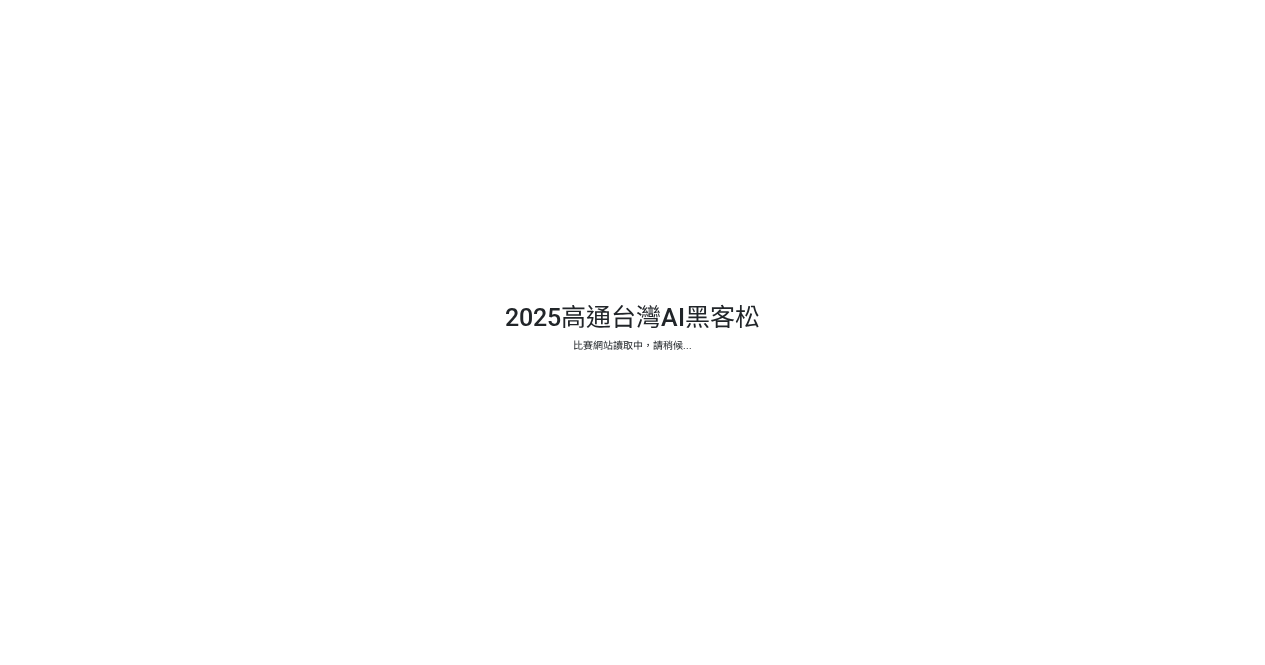 scroll, scrollTop: 0, scrollLeft: 0, axis: both 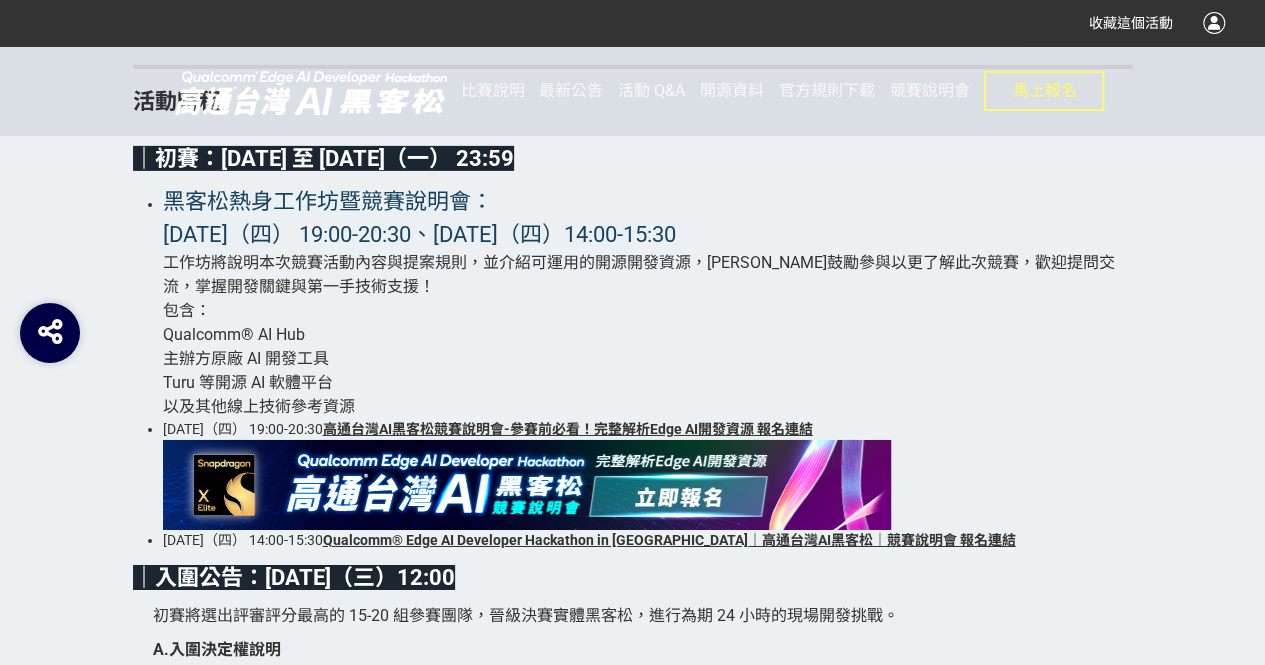 click on "黑客松熱身工作坊暨競賽說明會： 2025 年 6 月 26 日（四） 19:00-20:30、7月10日（四）14:00-15:30 工作坊將說明本次競賽活動內容與提案規則，並介紹可運用的開源開發資源，強烈鼓勵參與以更了解此次競賽，歡迎提問交流，掌握開發關鍵與第一手技術支援！ 包含： Qualcomm® AI Hub 主辦方原廠 AI 開發工具 Turu 等開源 AI 軟體平台 以及其他線上技術參考資源" at bounding box center [648, 302] 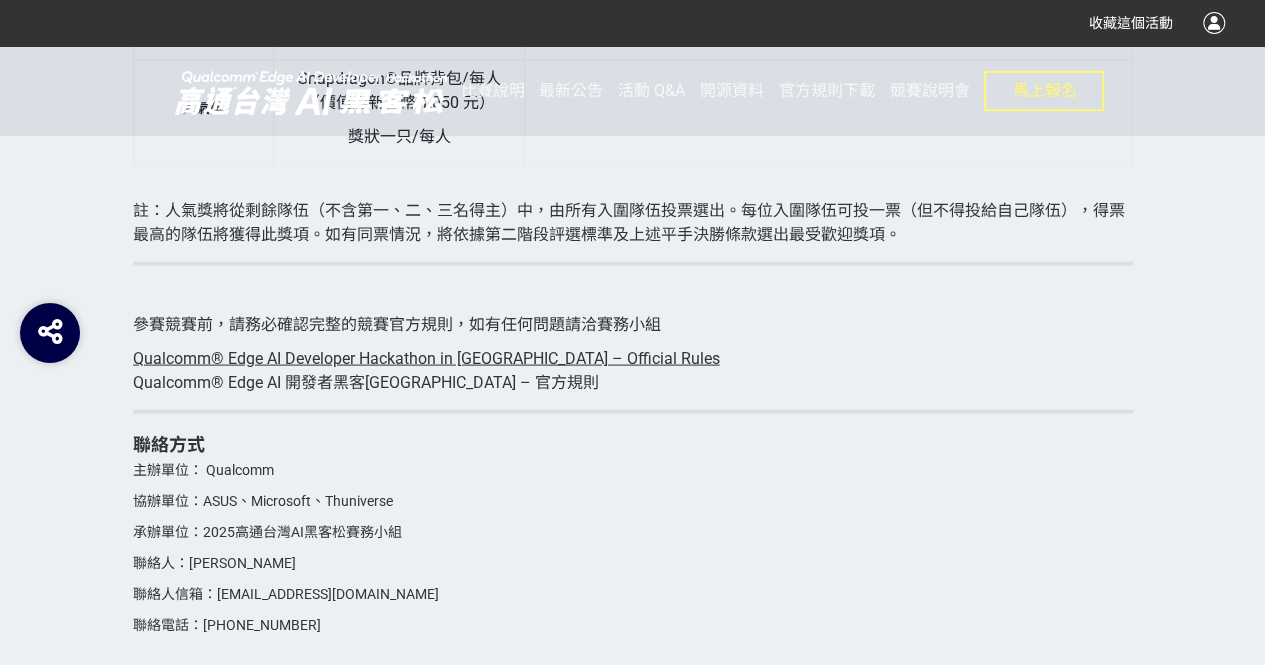 scroll, scrollTop: 5800, scrollLeft: 0, axis: vertical 